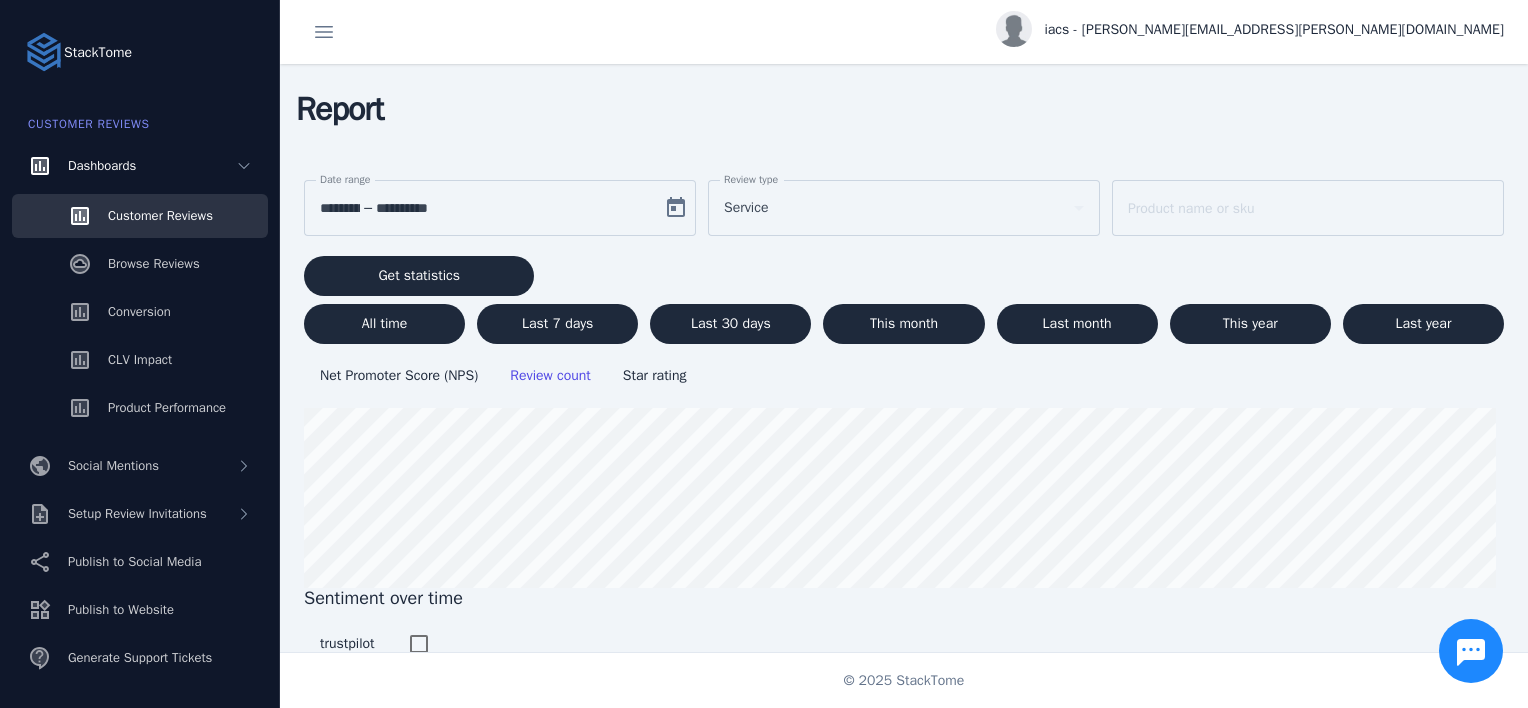 scroll, scrollTop: 0, scrollLeft: 0, axis: both 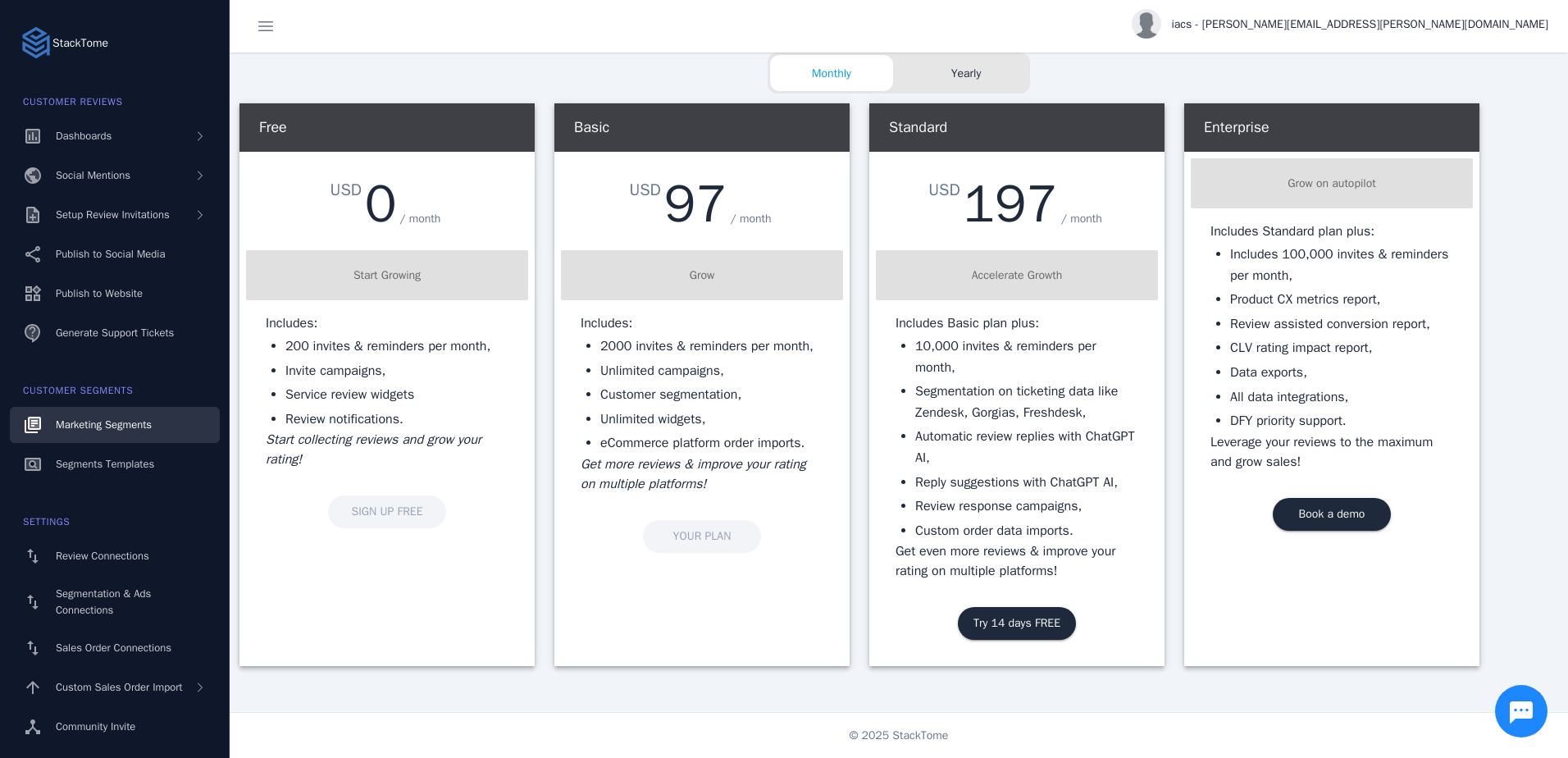 click on "Marketing Segments" 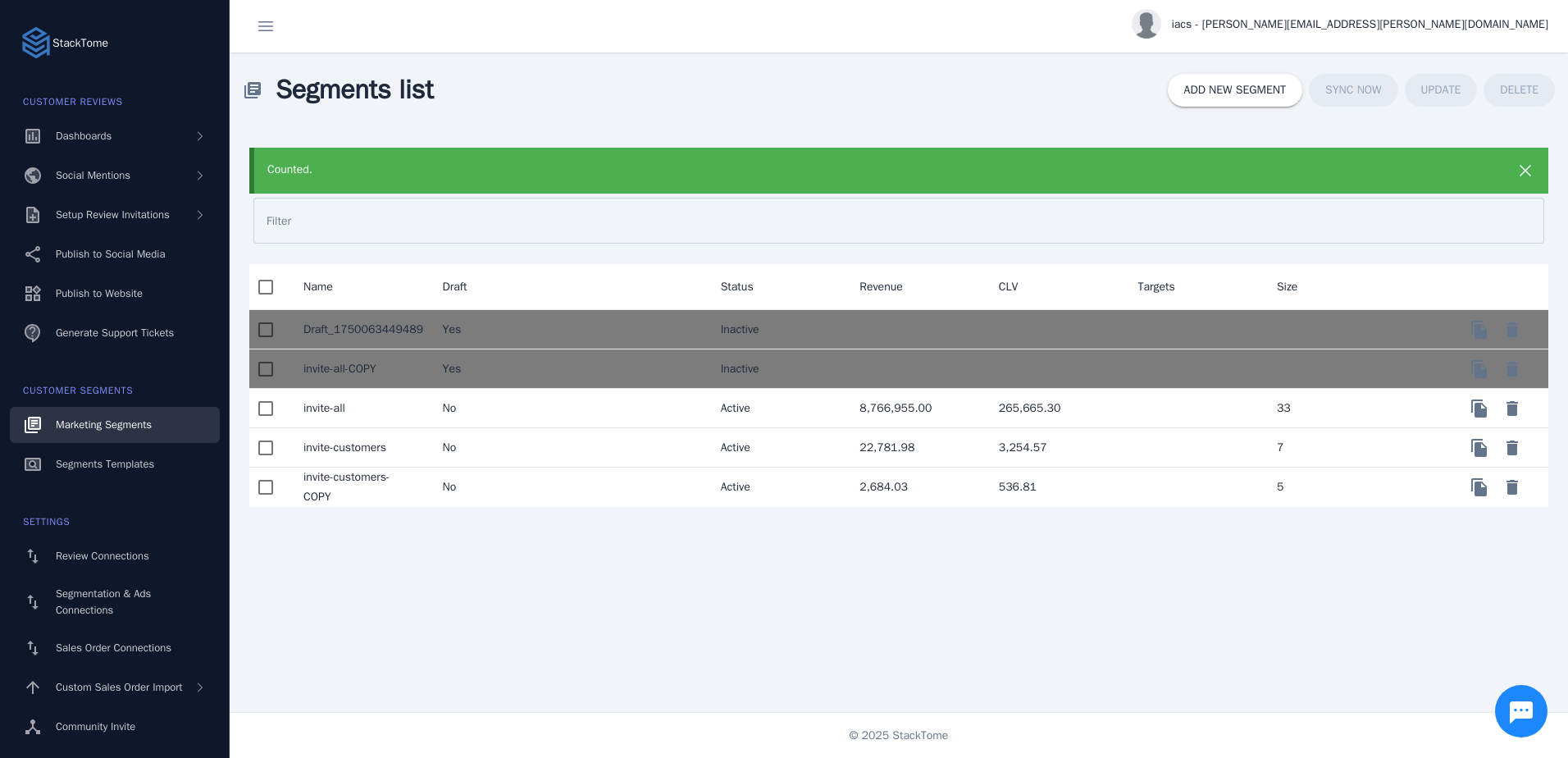 click on "3,254.57" 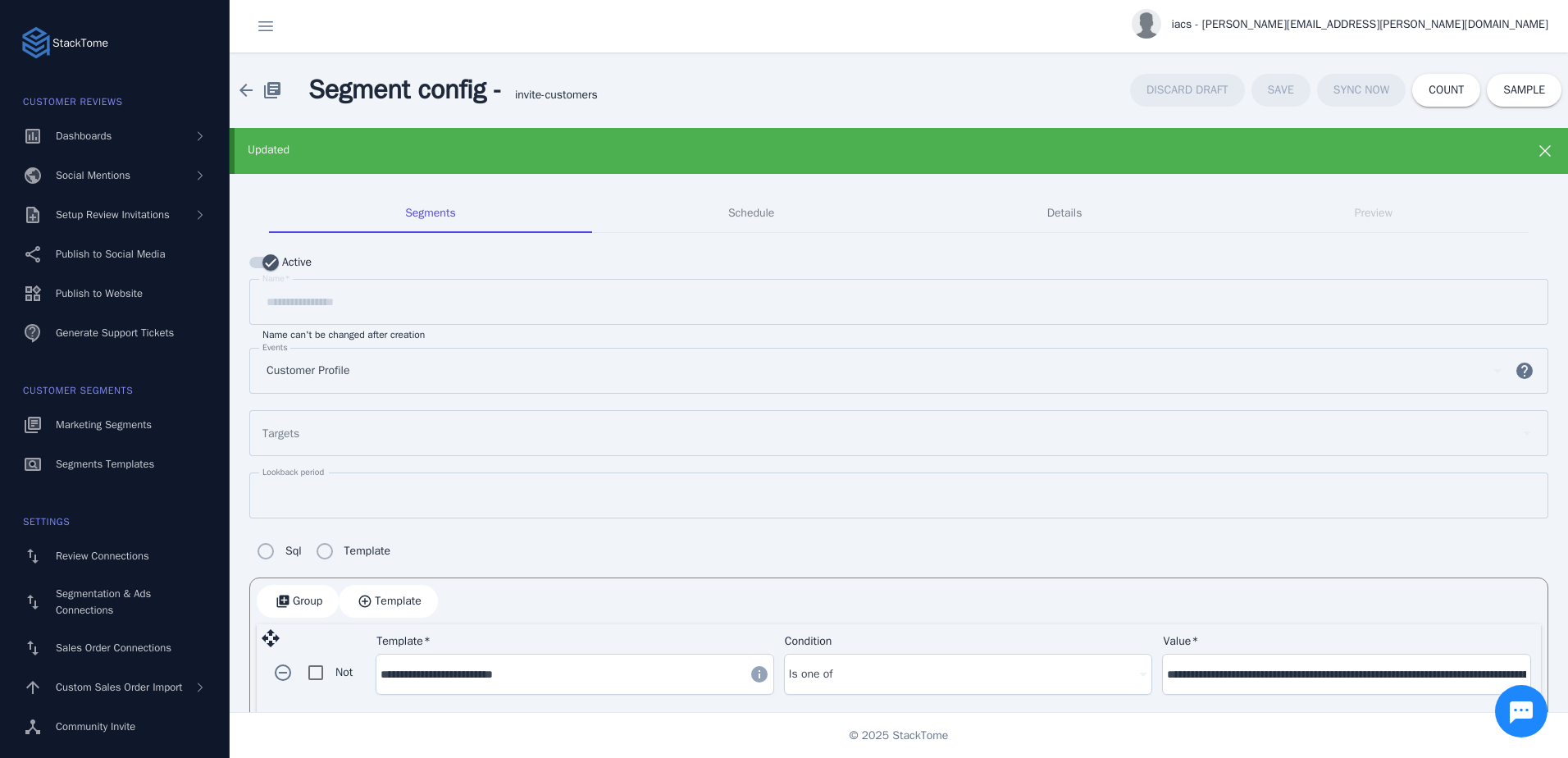 click on "**********" at bounding box center (1347, 674) 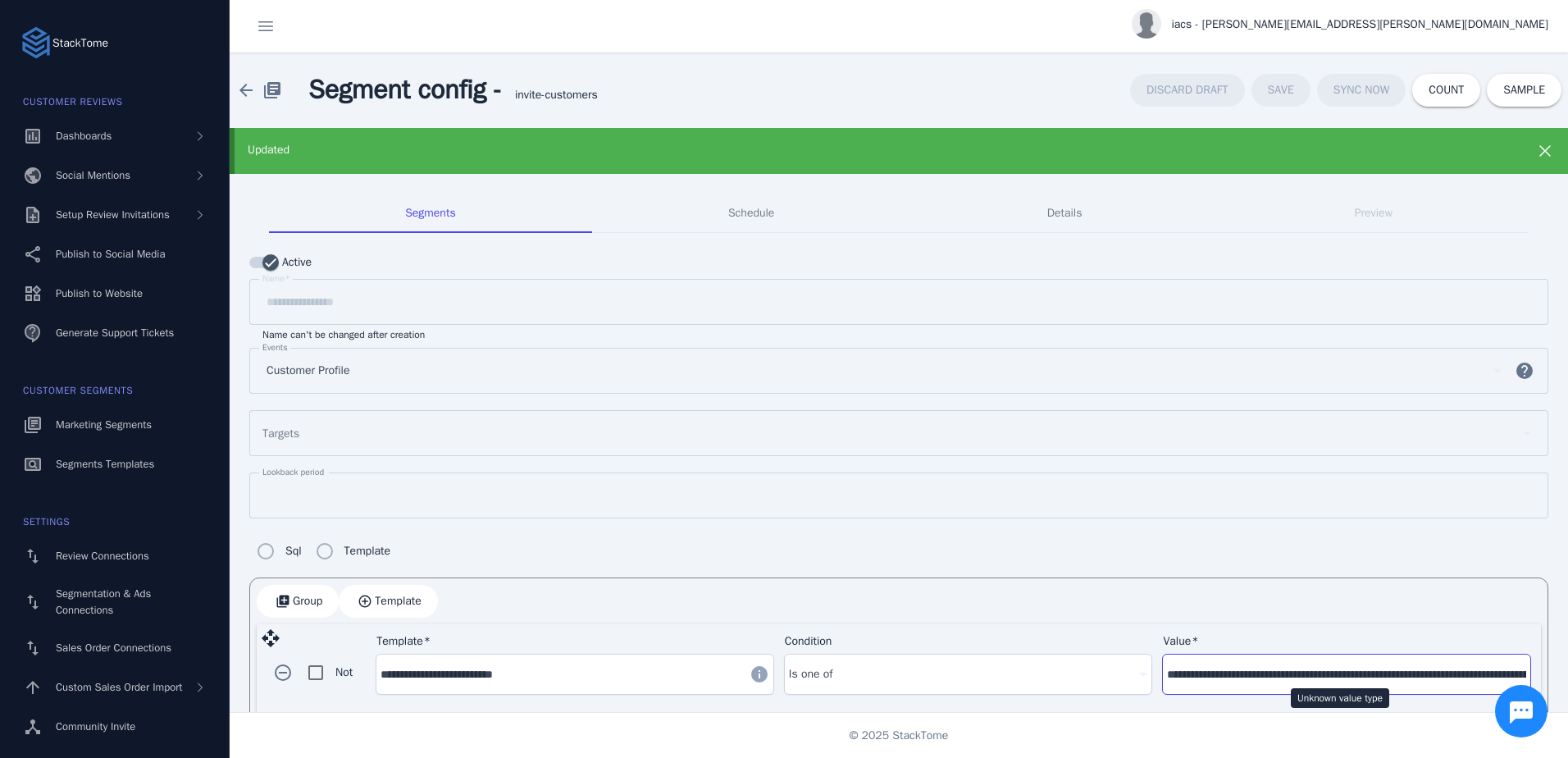 click on "**********" at bounding box center [1347, 674] 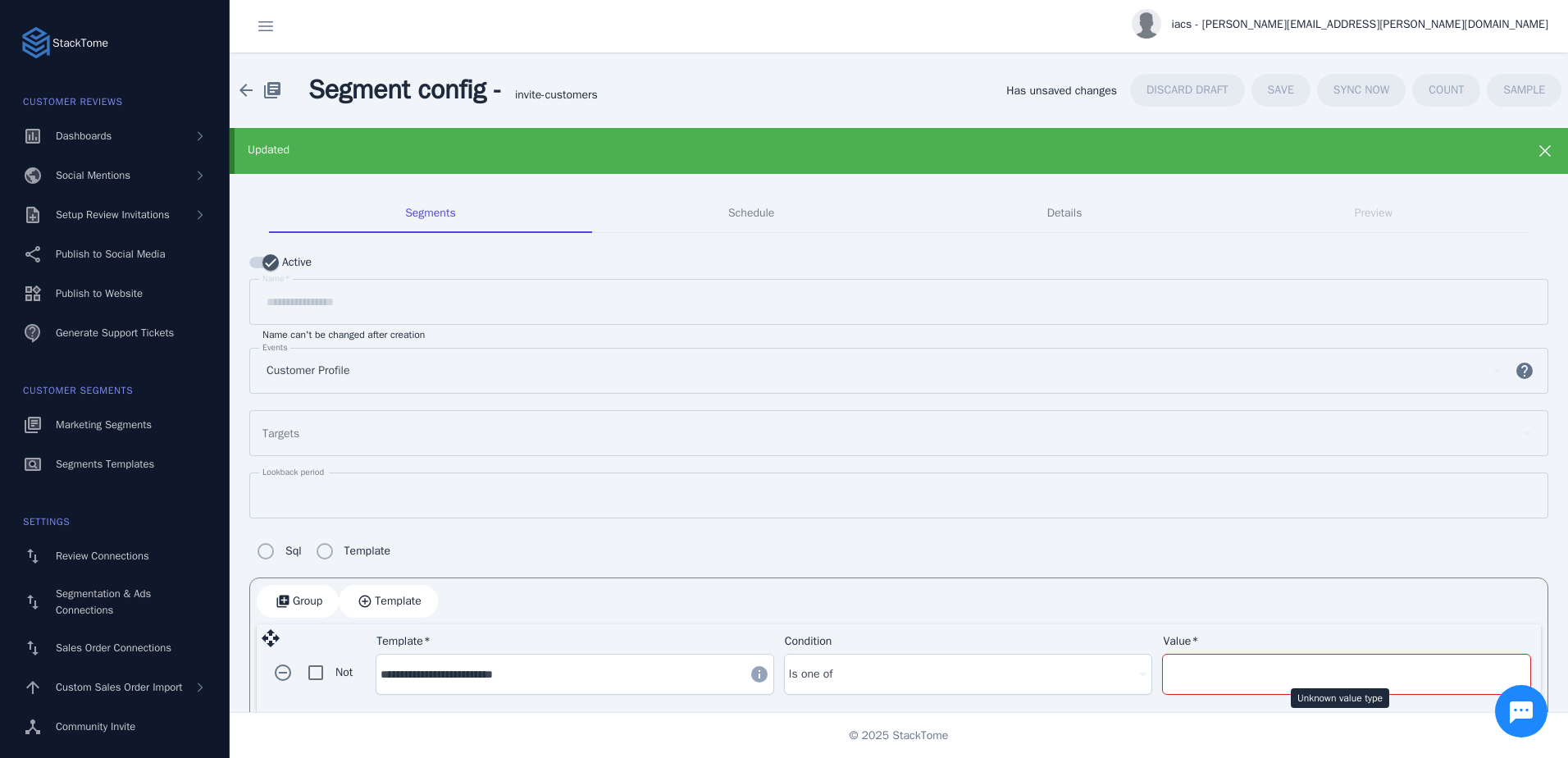 click on "Value" at bounding box center (1347, 674) 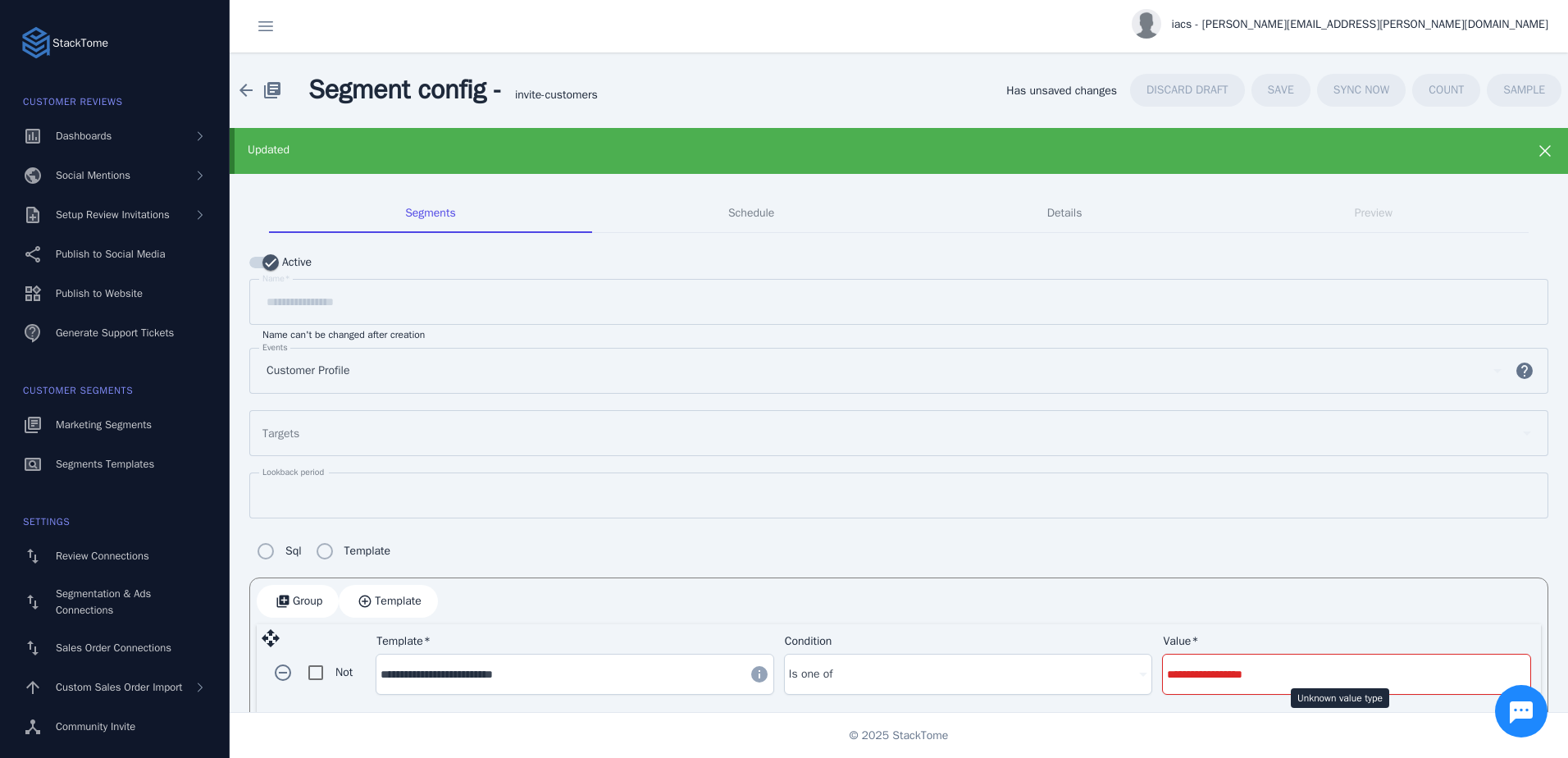paste on "**********" 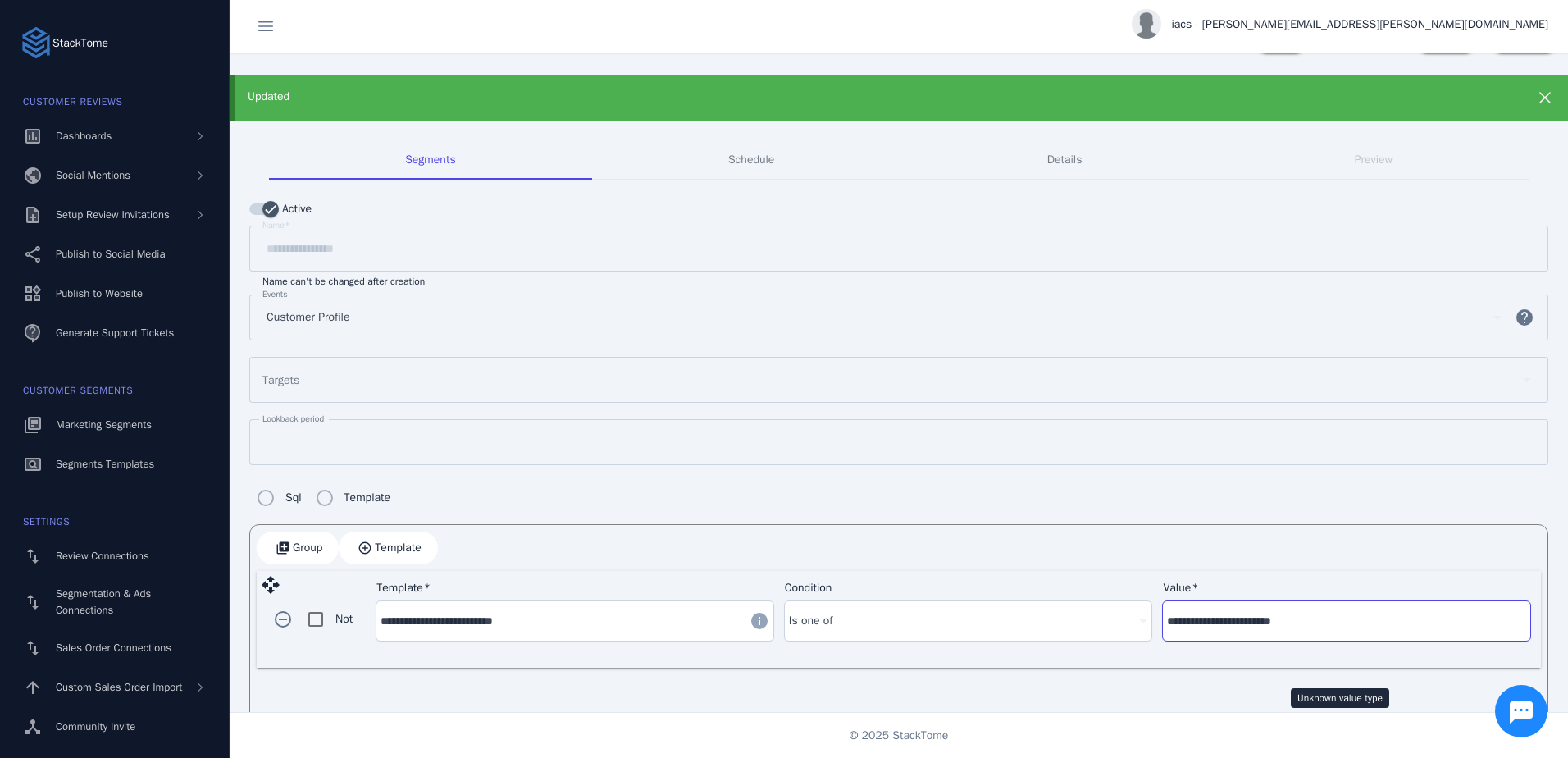 scroll, scrollTop: 82, scrollLeft: 0, axis: vertical 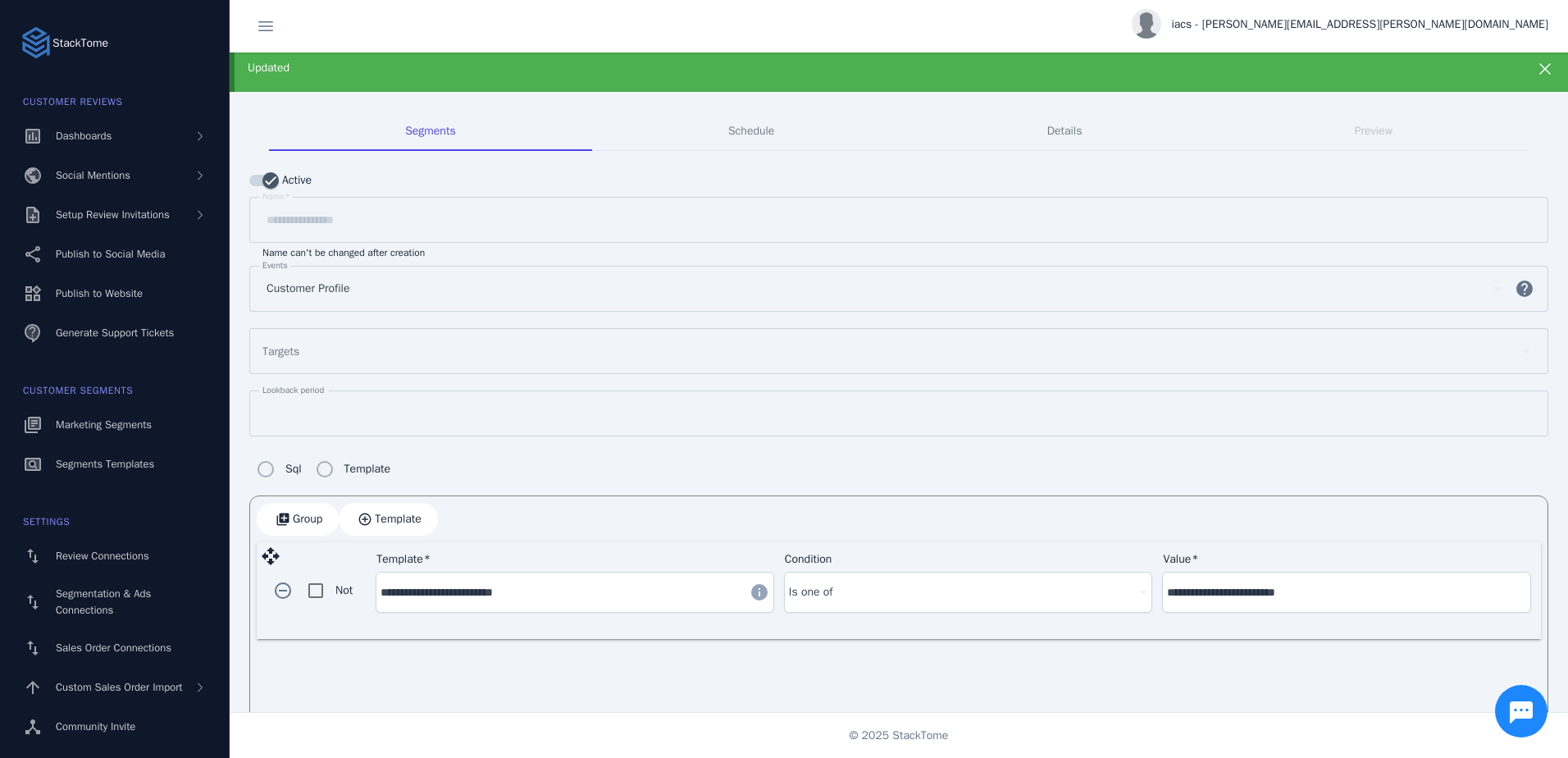 click on "Unknown value type" at bounding box center [1340, 614] 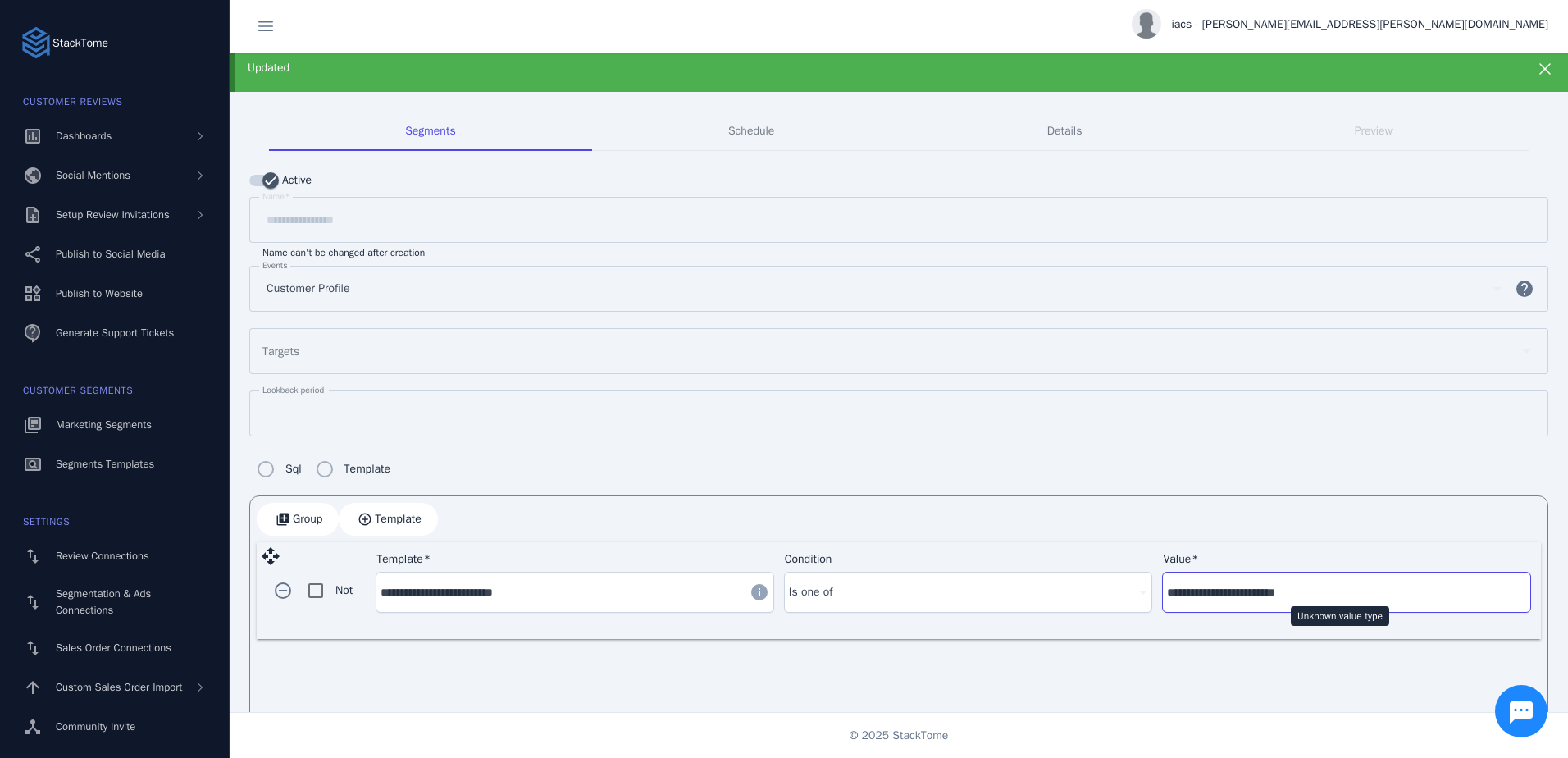 click on "**********" at bounding box center (1347, 592) 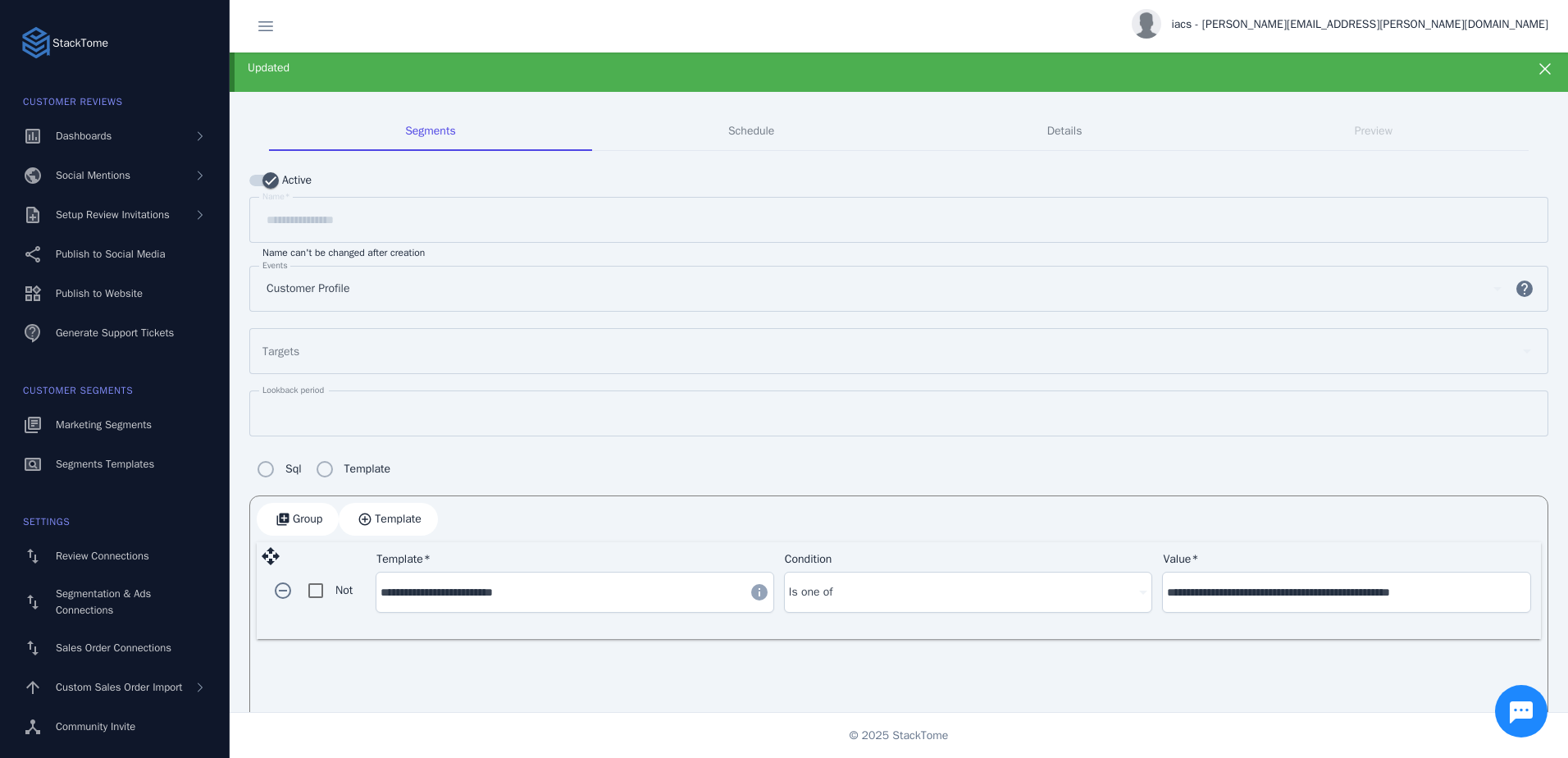 click on "**********" at bounding box center (1347, 592) 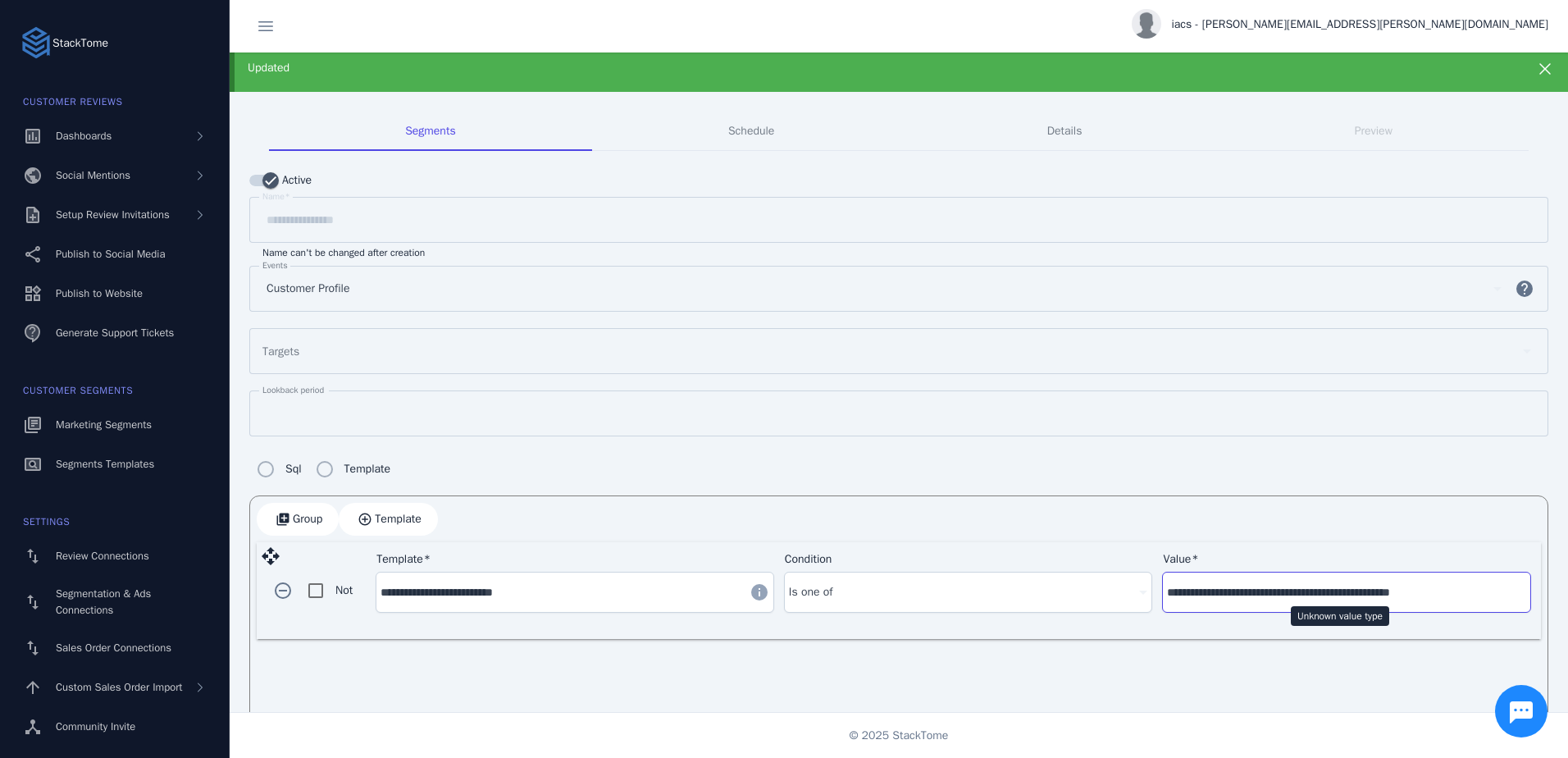 paste on "**********" 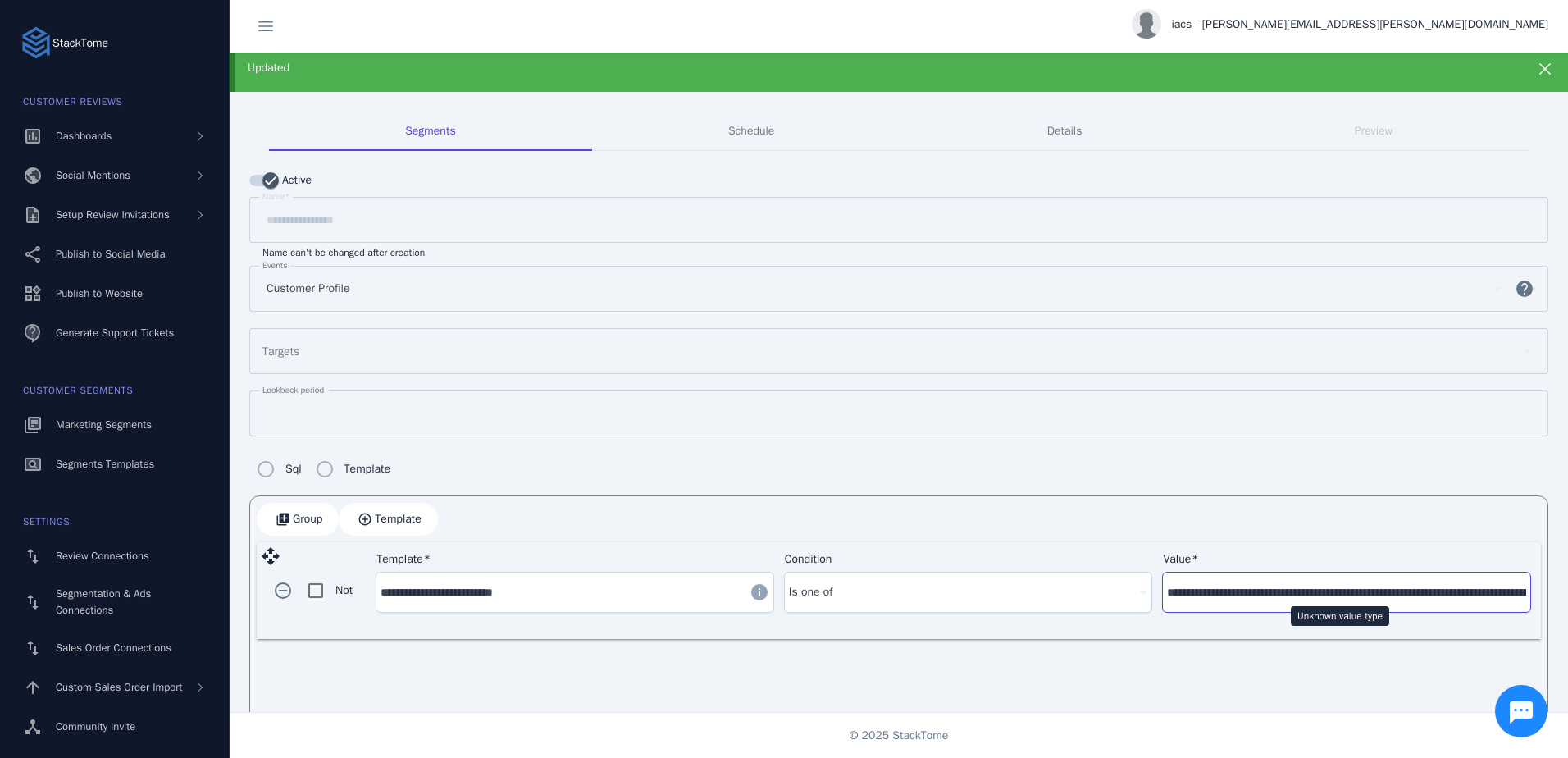 scroll, scrollTop: 0, scrollLeft: 118, axis: horizontal 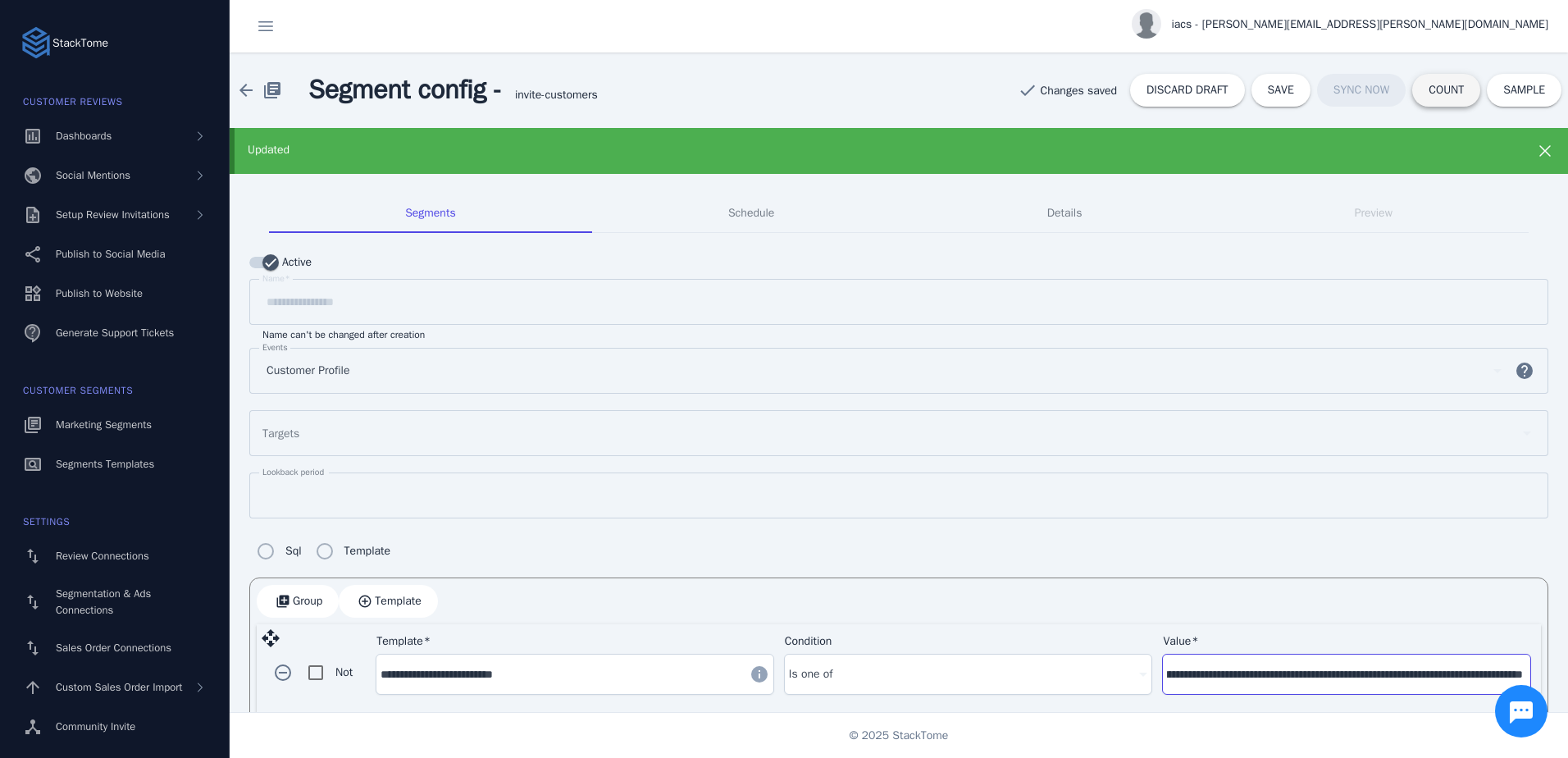 type on "**********" 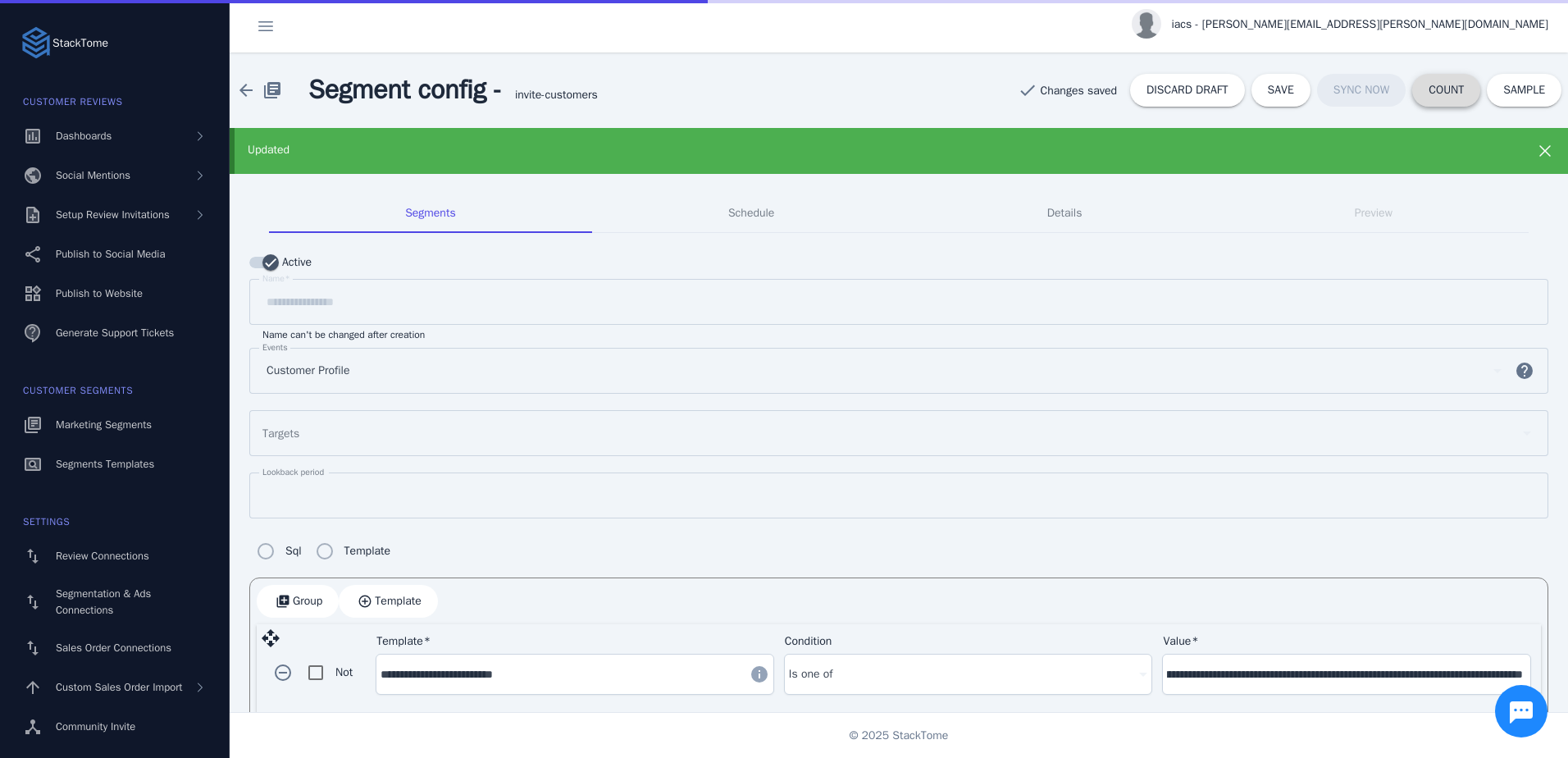 scroll, scrollTop: 0, scrollLeft: 0, axis: both 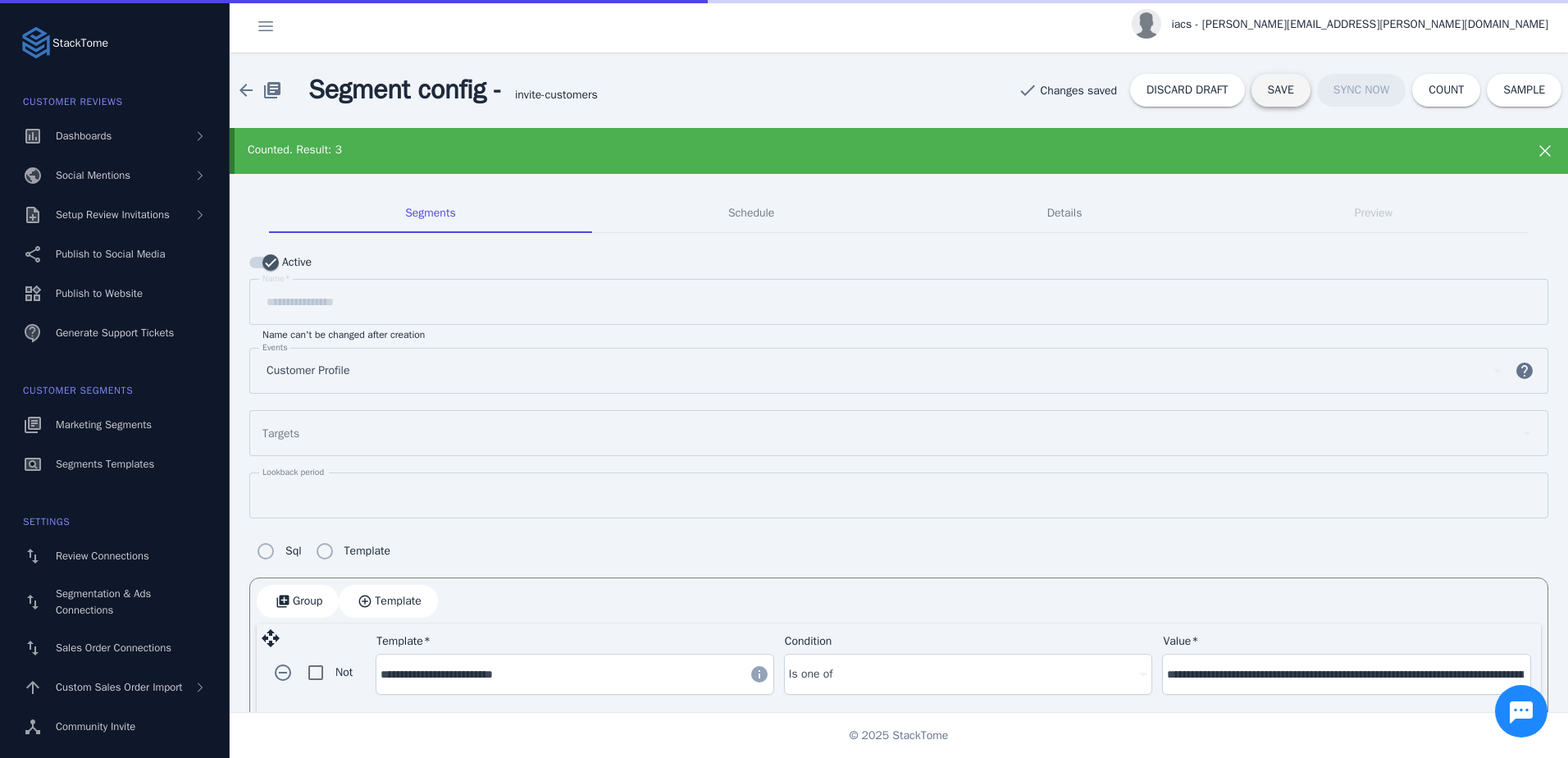 click on "SAVE" 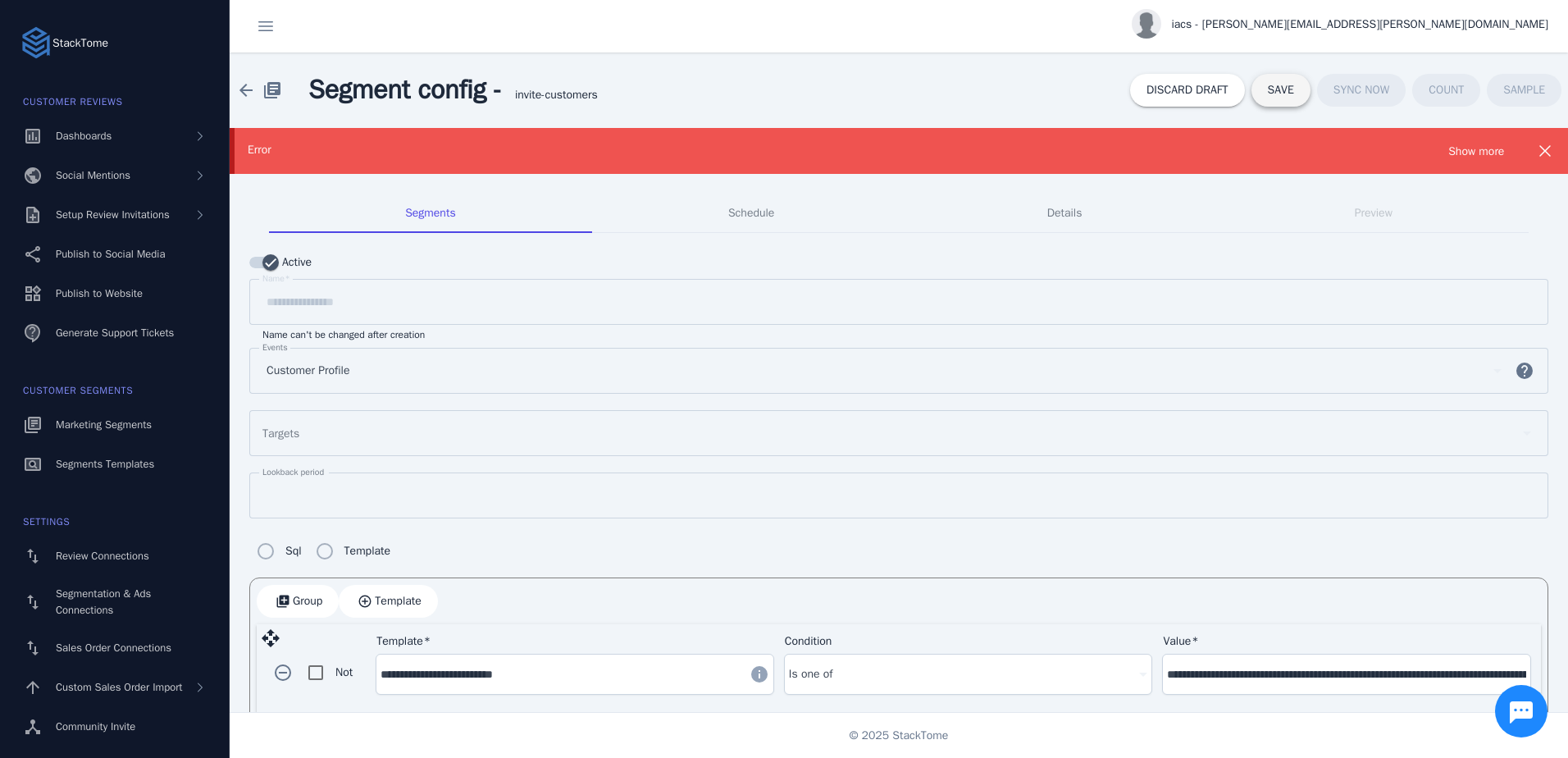 click on "SAVE" 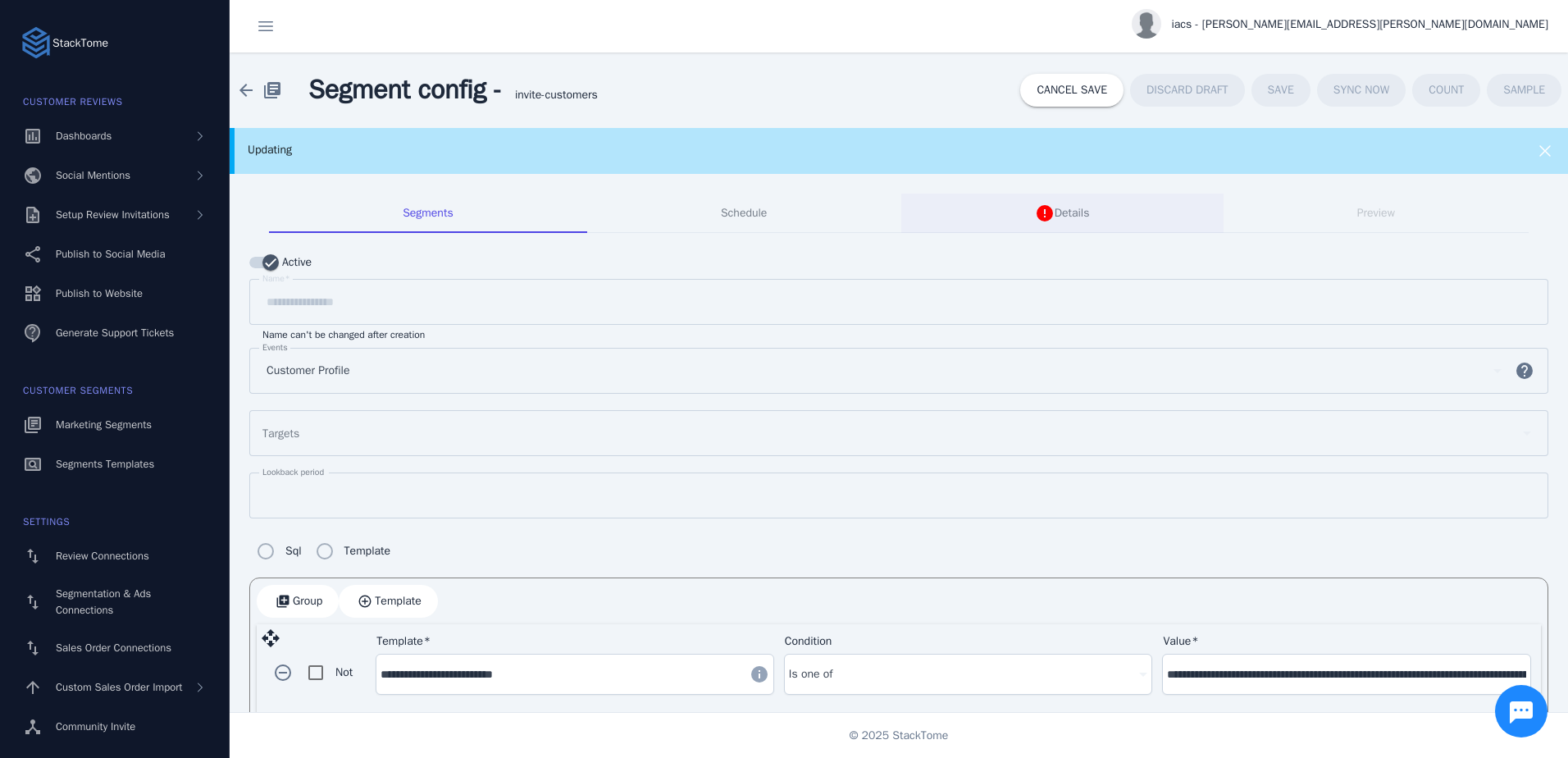 click on "error   Details" at bounding box center [1062, 213] 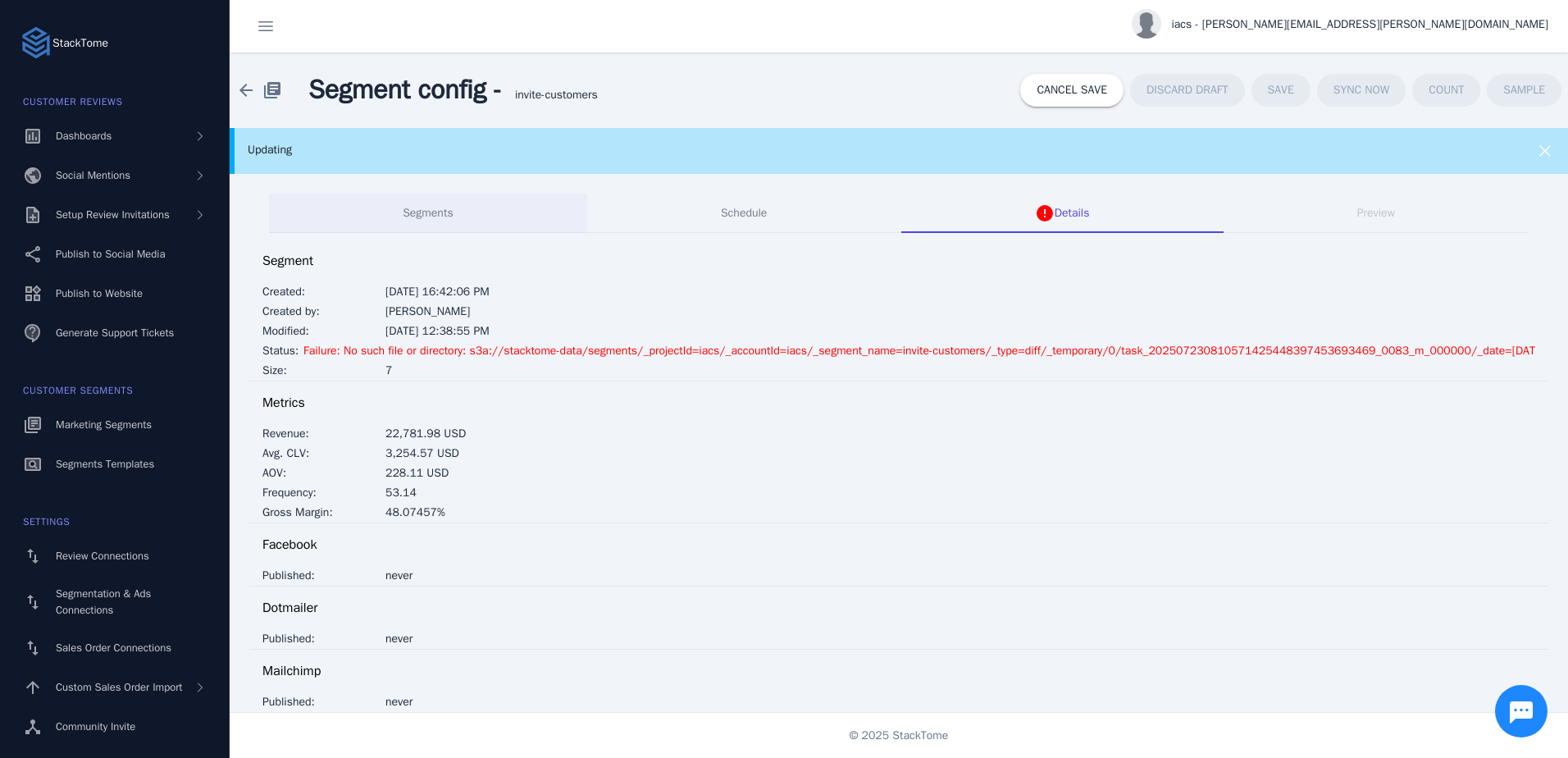 click on "Segments" at bounding box center [428, 213] 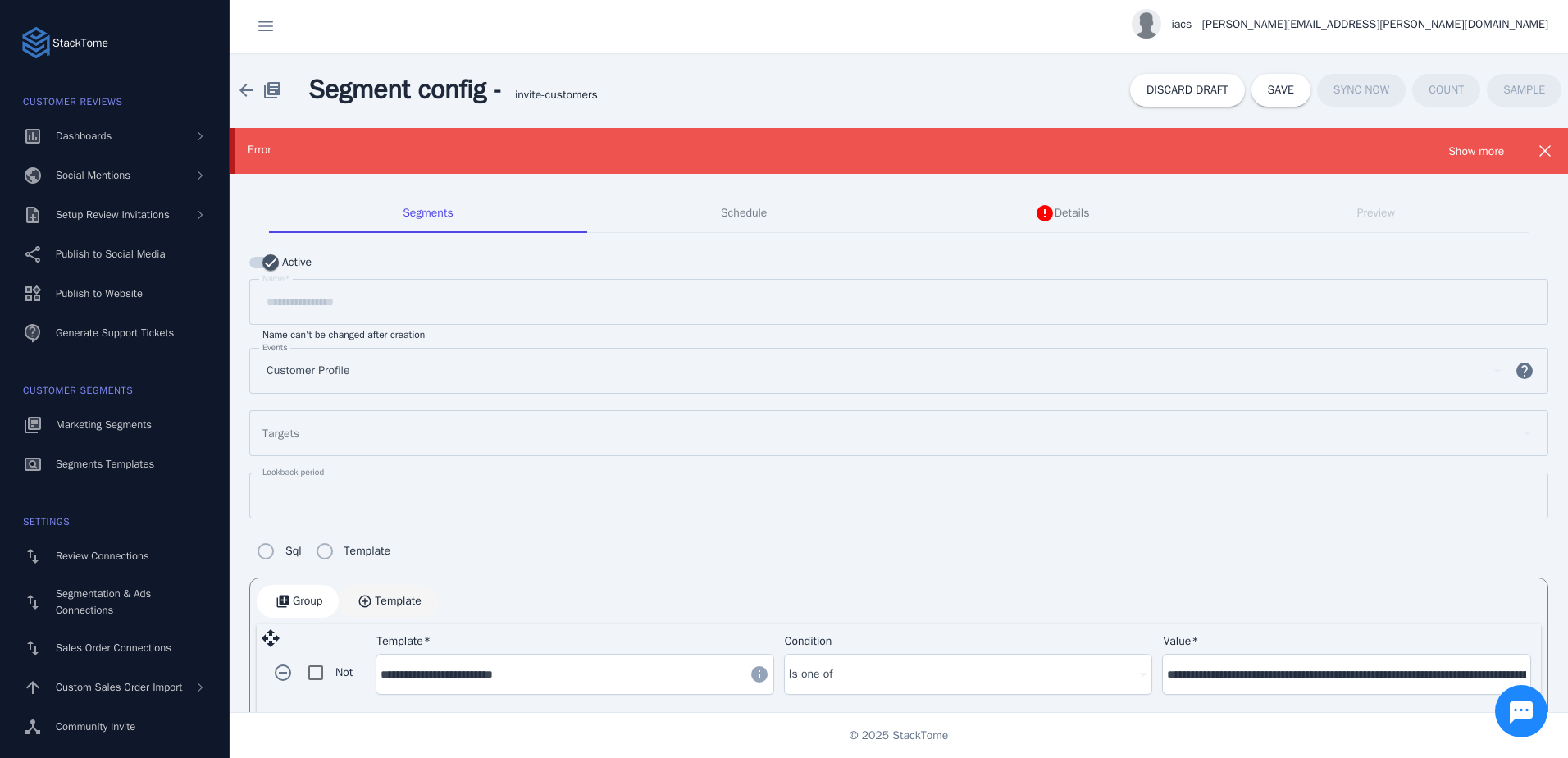 scroll, scrollTop: 129, scrollLeft: 0, axis: vertical 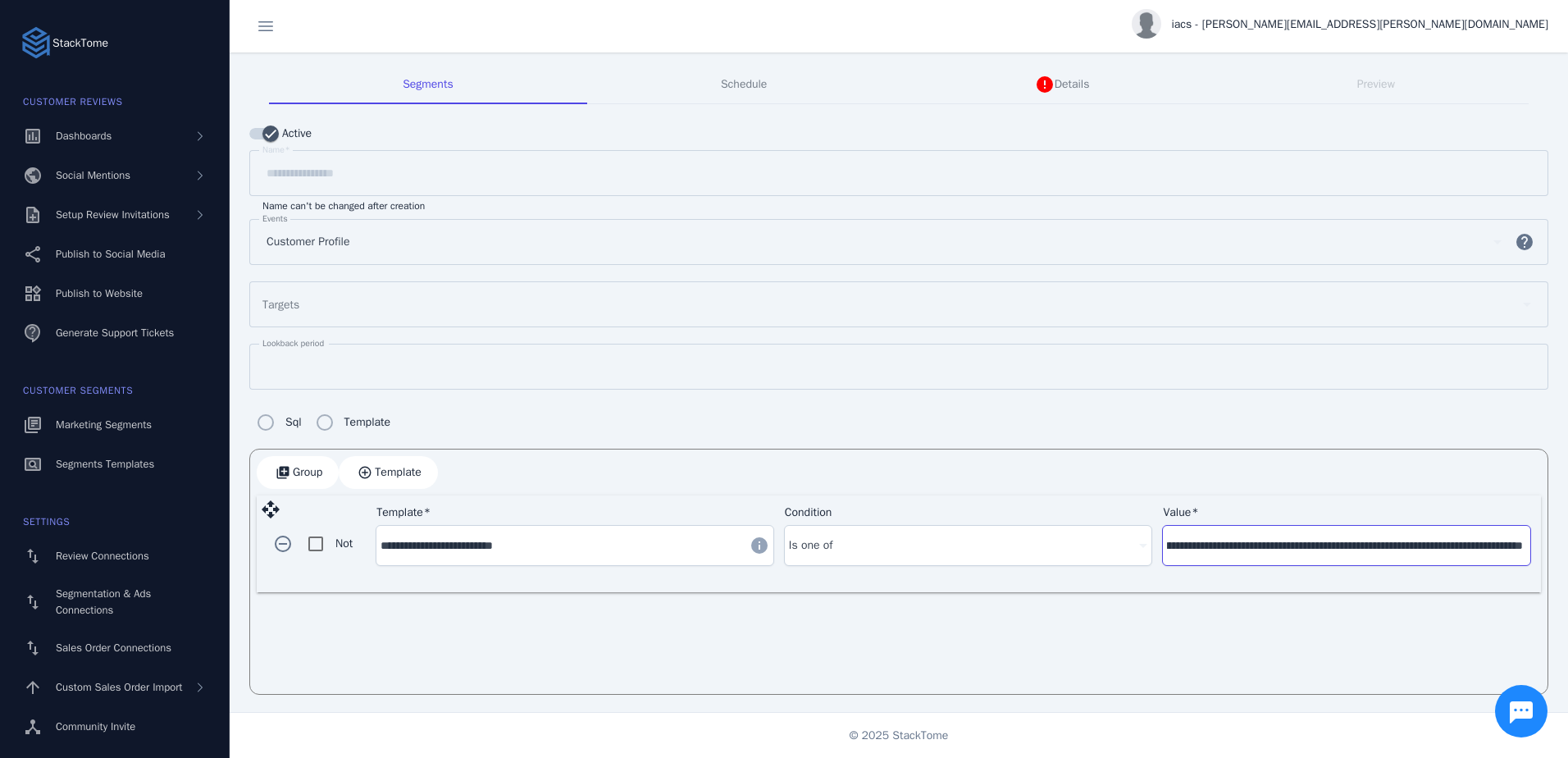 drag, startPoint x: 1296, startPoint y: 545, endPoint x: 1568, endPoint y: 523, distance: 272.88826 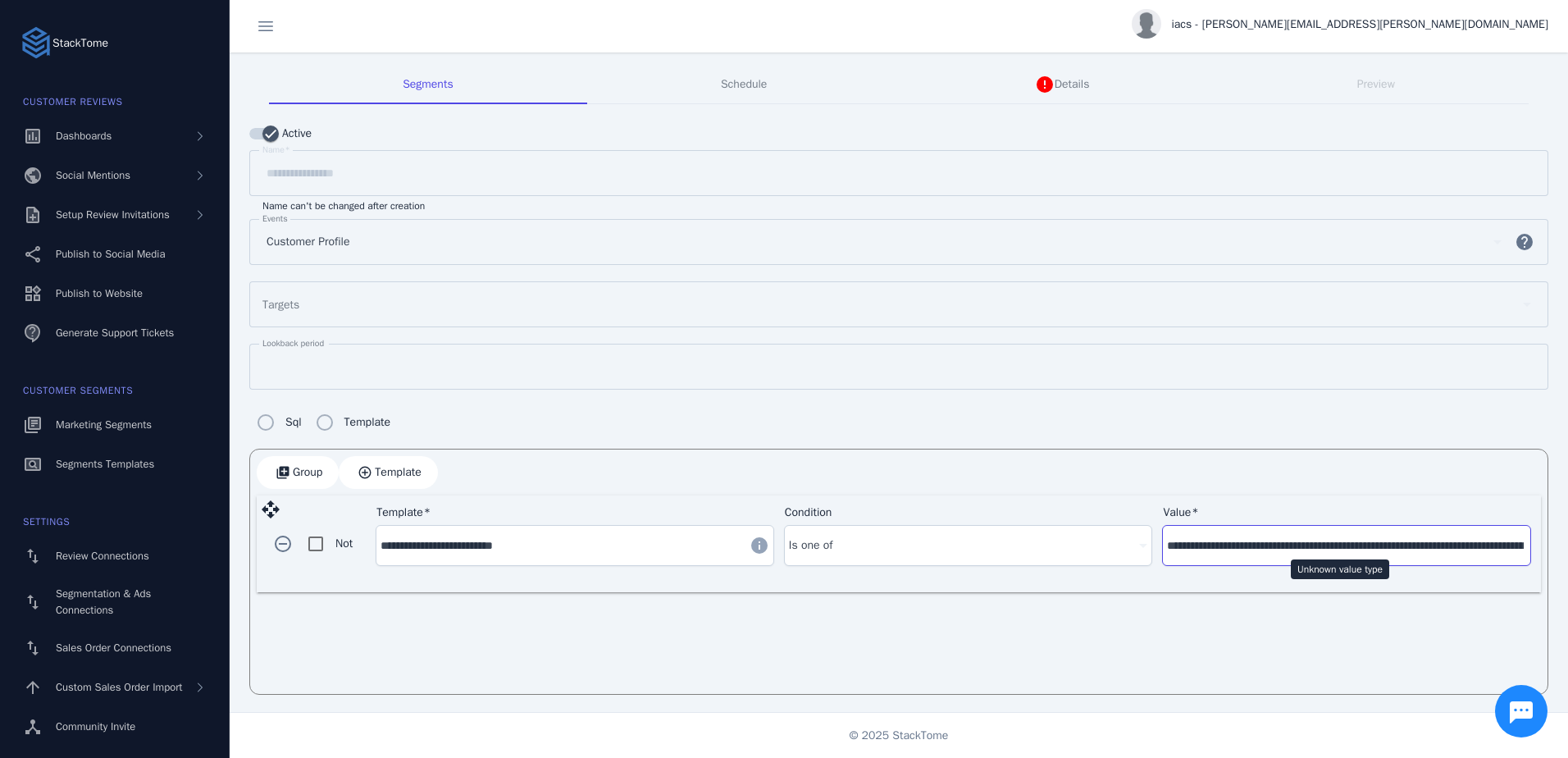 click on "**********" at bounding box center (1345, 546) 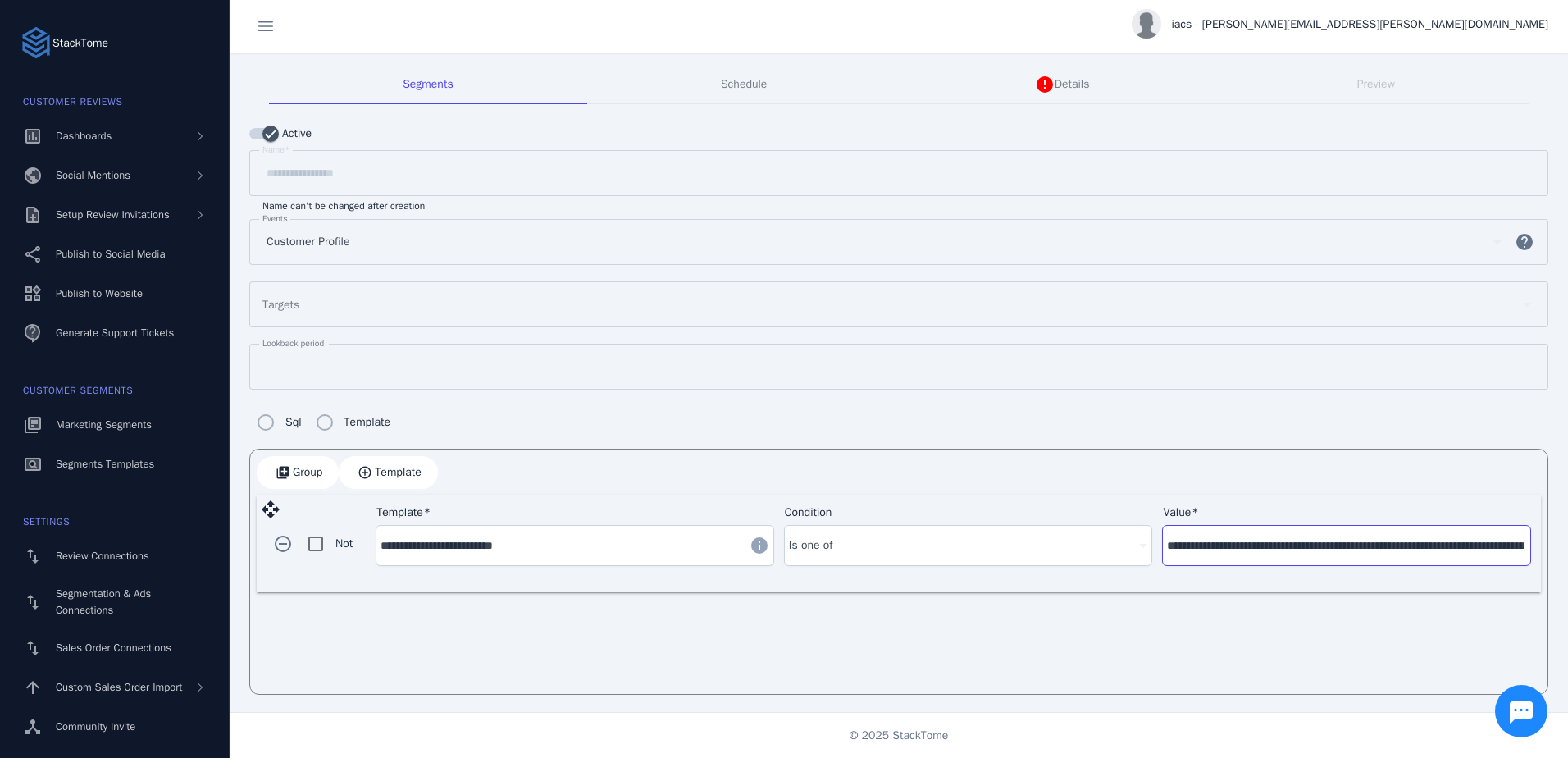 click on "**********" at bounding box center [1345, 546] 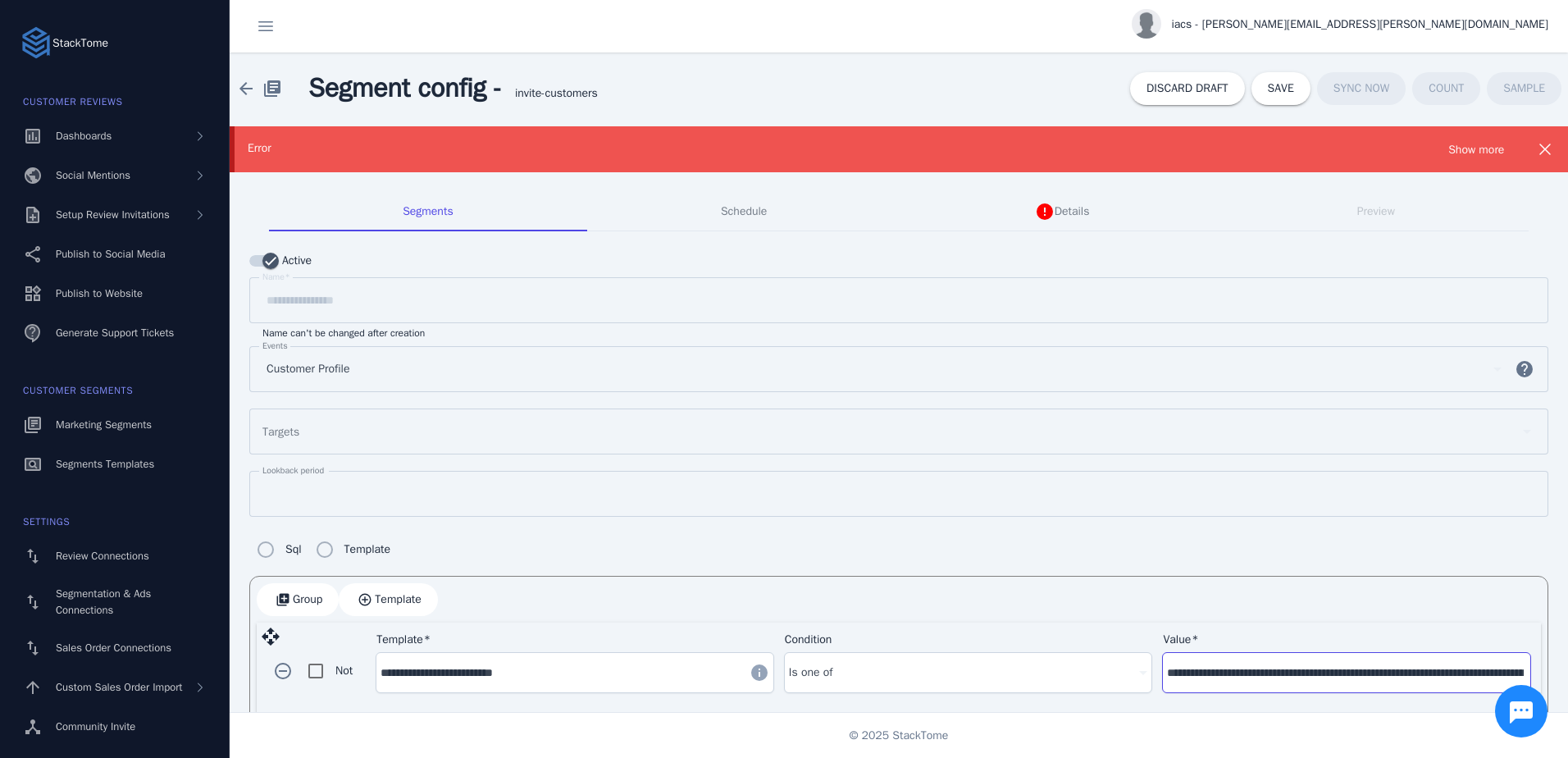 scroll, scrollTop: 0, scrollLeft: 0, axis: both 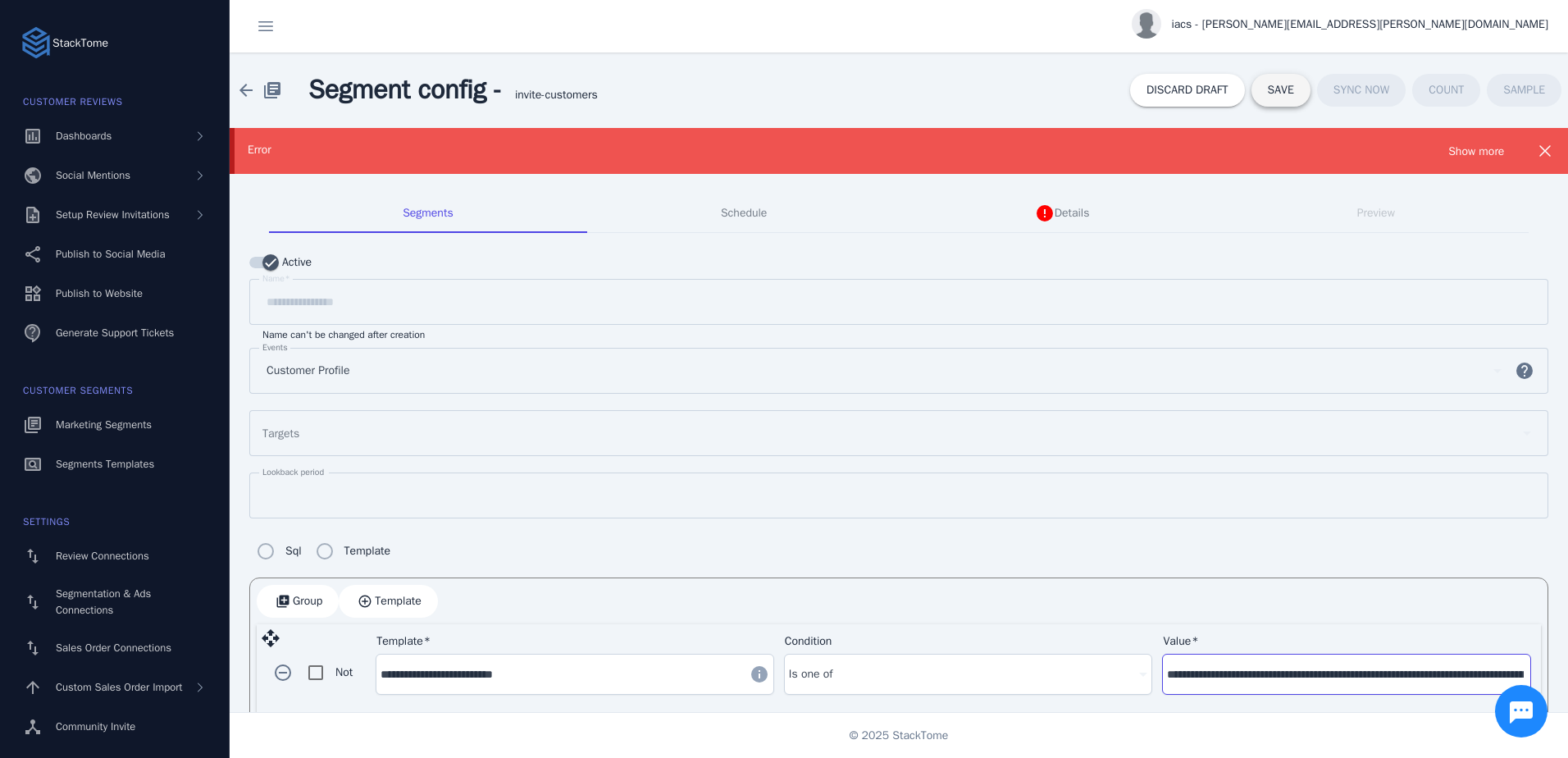 click 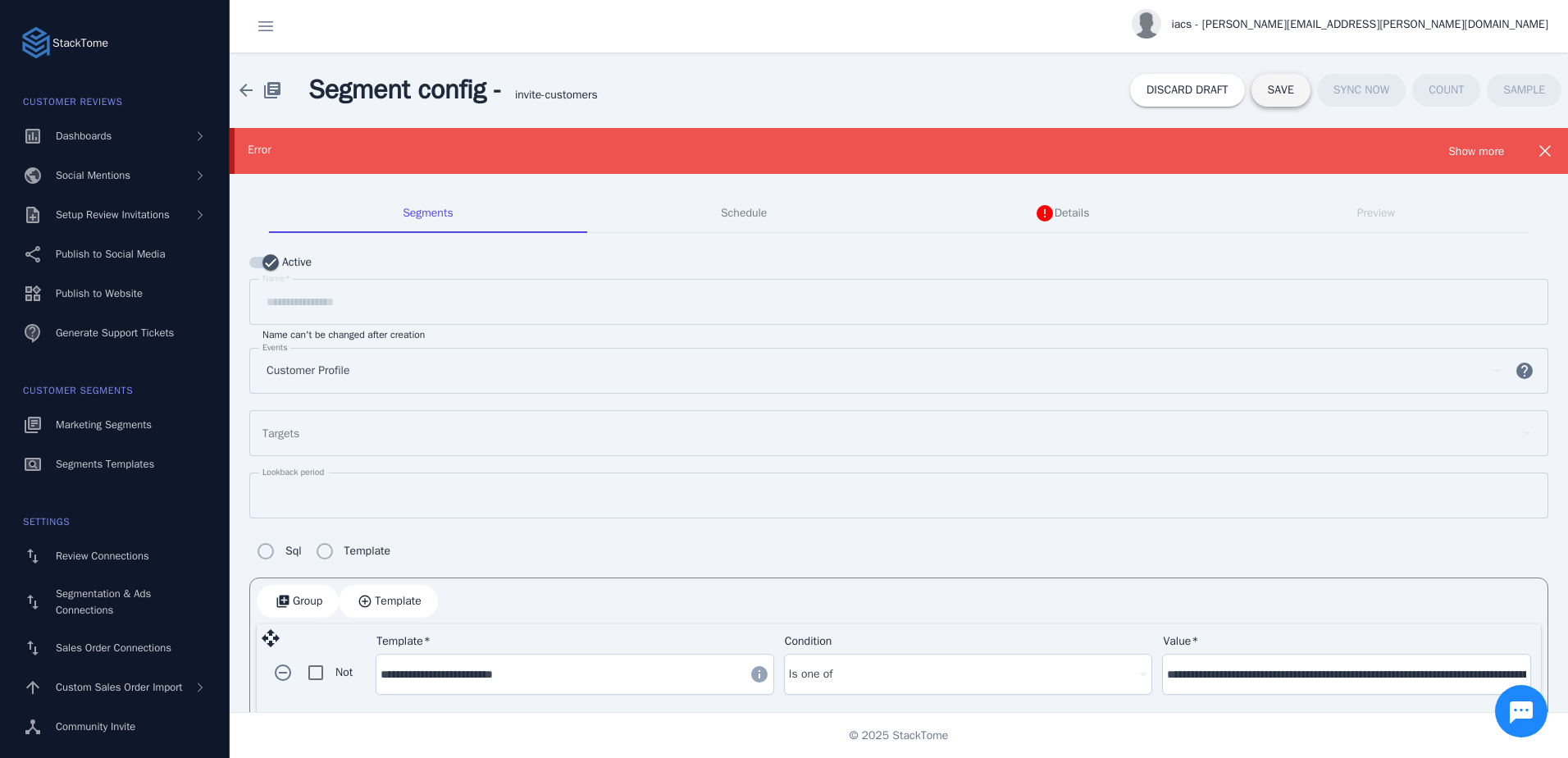 click on "SAVE" 